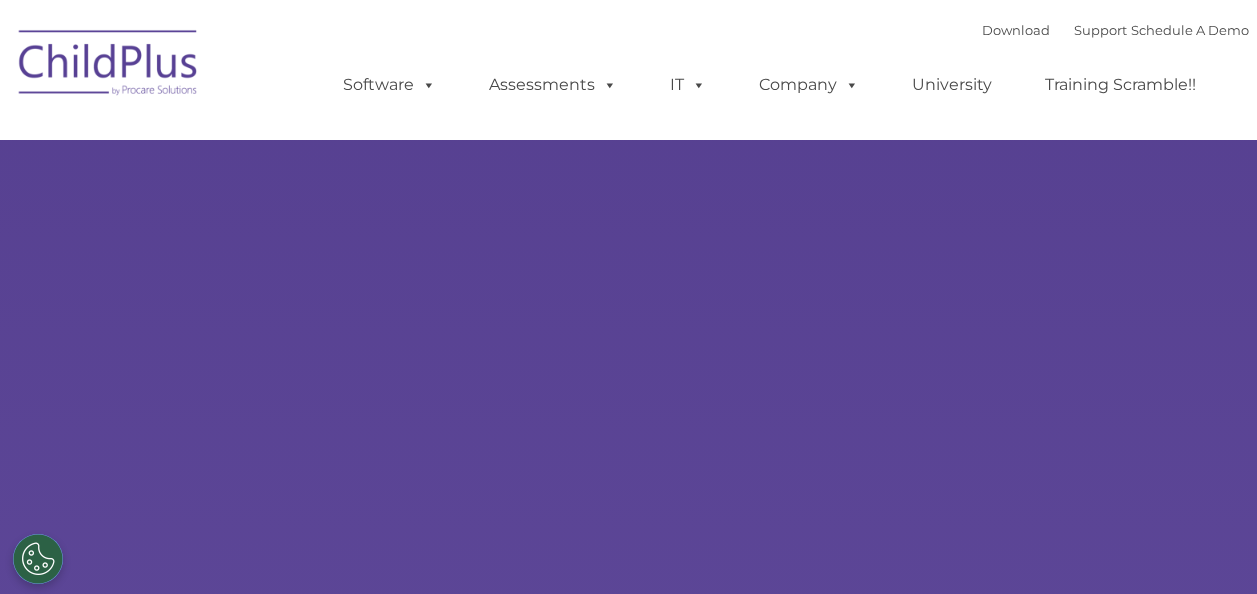 scroll, scrollTop: 0, scrollLeft: 0, axis: both 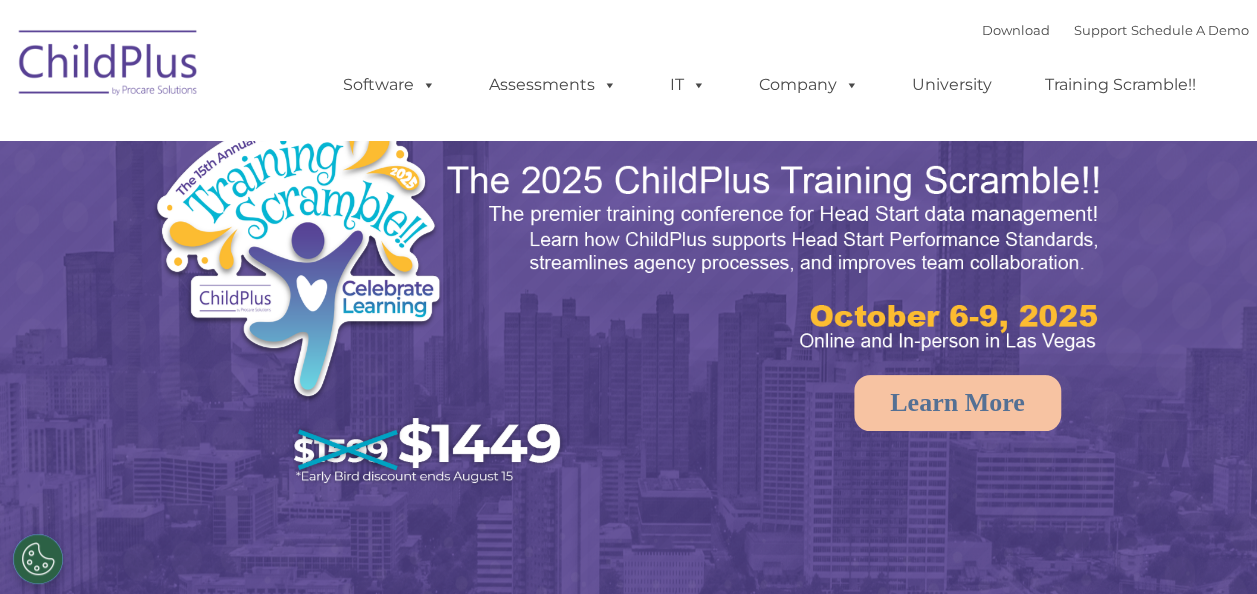 select on "MEDIUM" 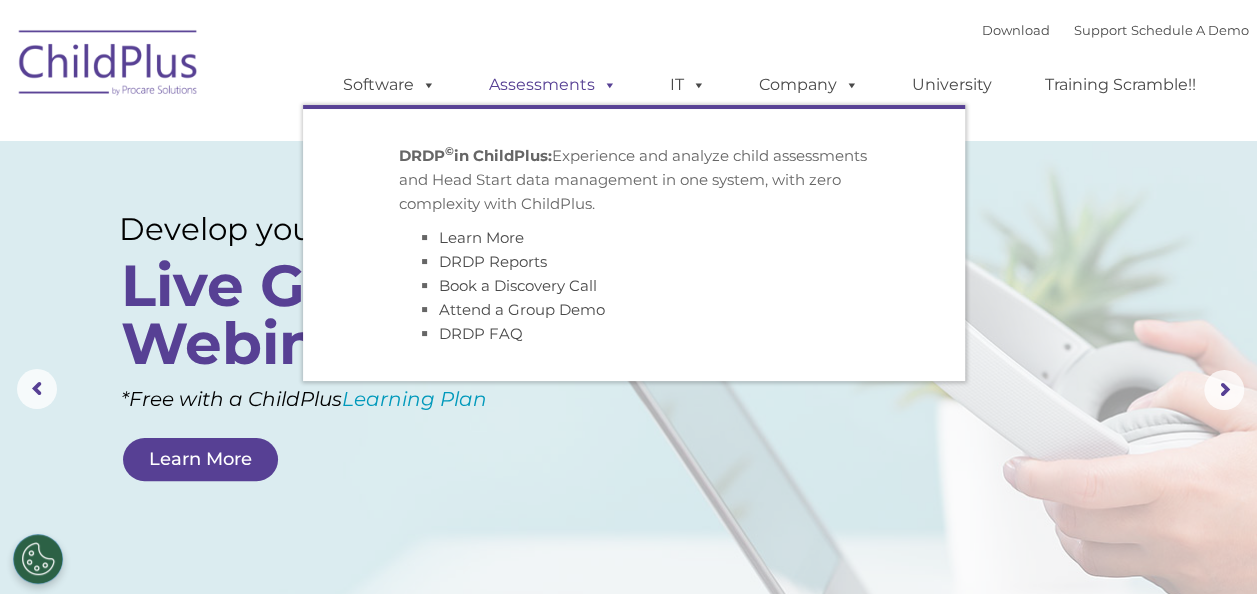 click on "Assessments" at bounding box center [553, 85] 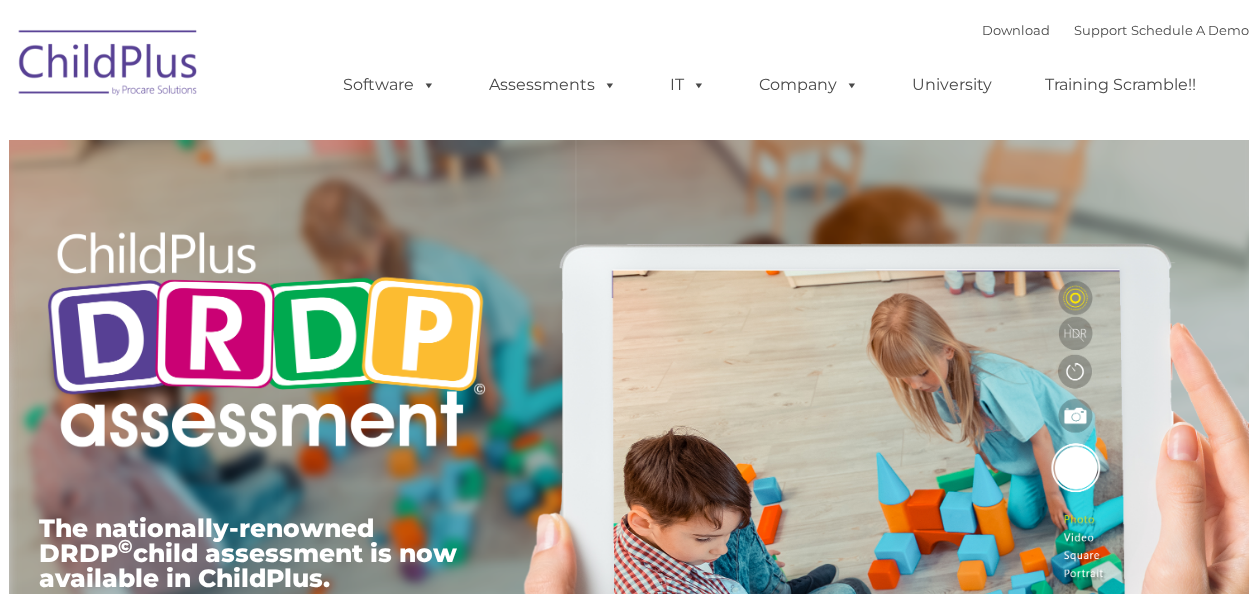 scroll, scrollTop: 0, scrollLeft: 0, axis: both 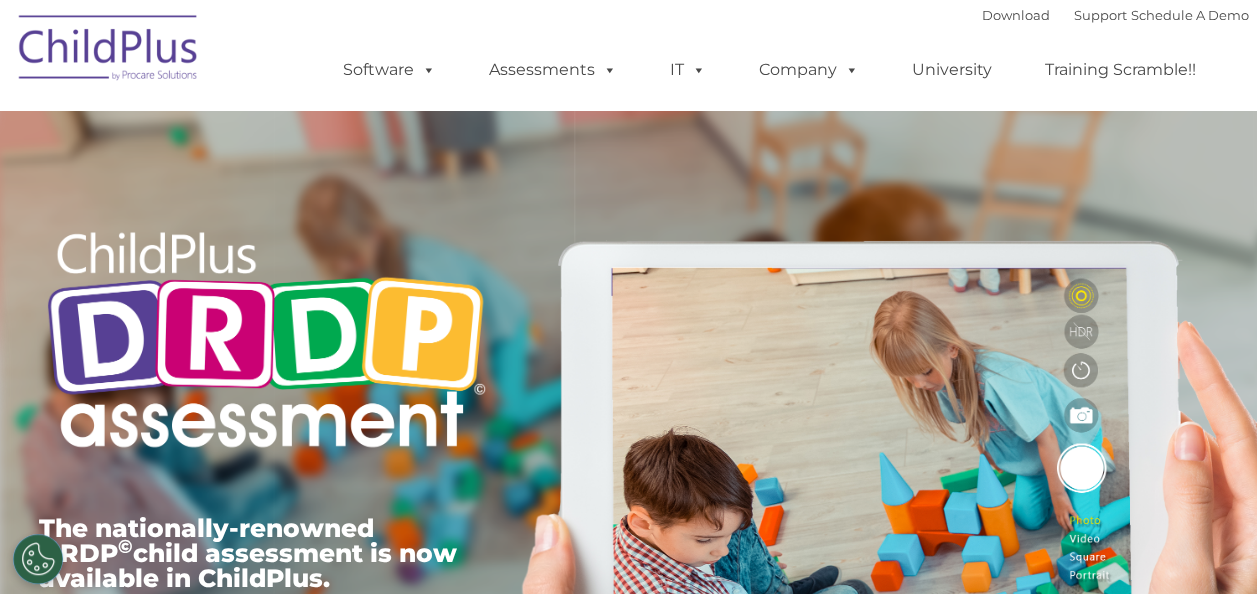 type on "" 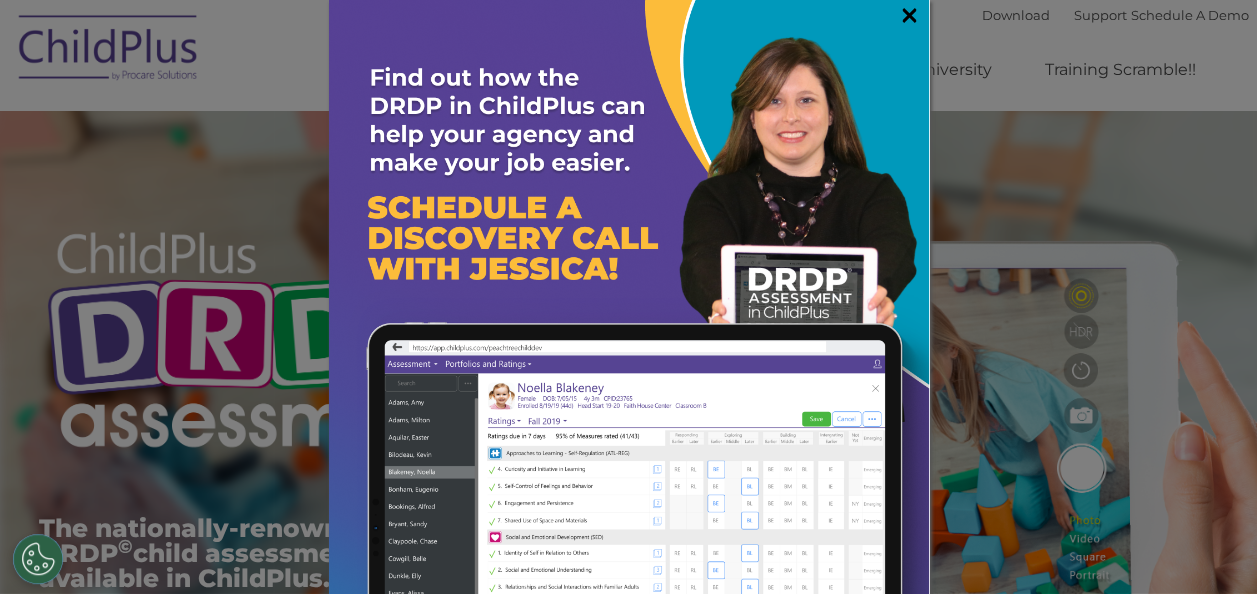 click on "×" at bounding box center [909, 15] 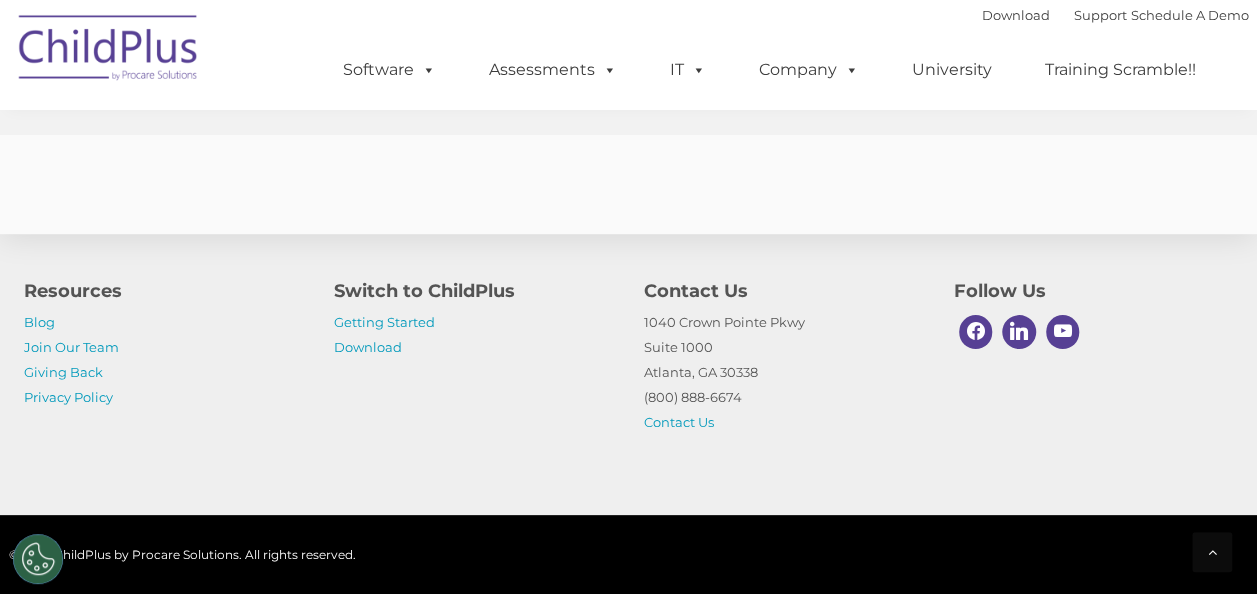 scroll, scrollTop: 8140, scrollLeft: 0, axis: vertical 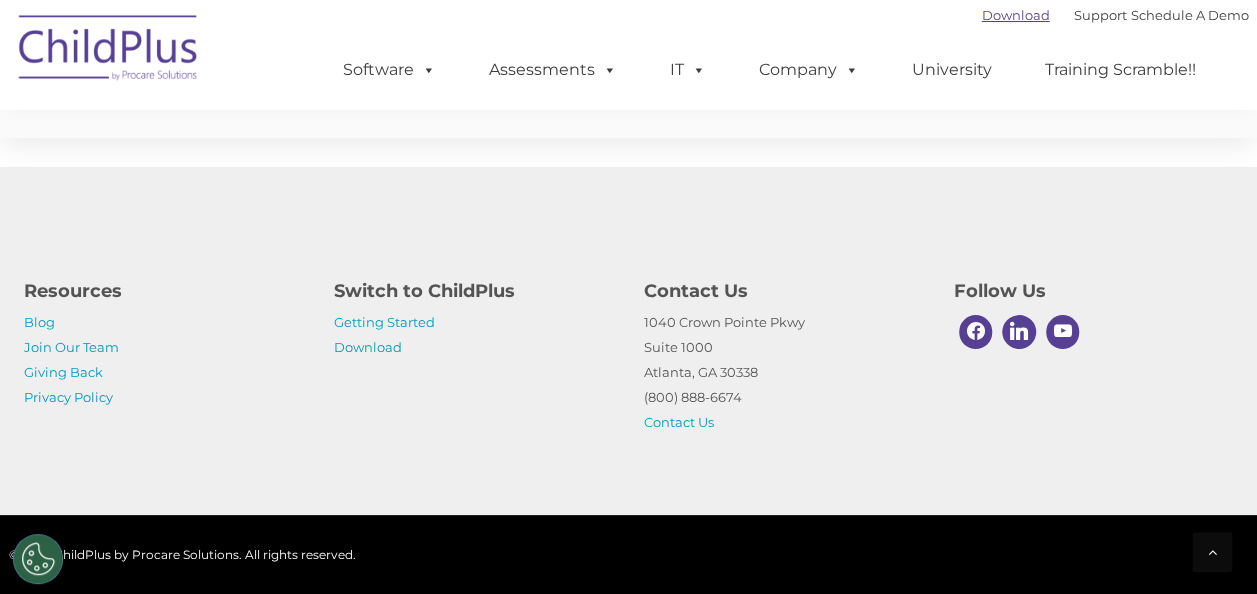 click on "Download" at bounding box center [1016, 15] 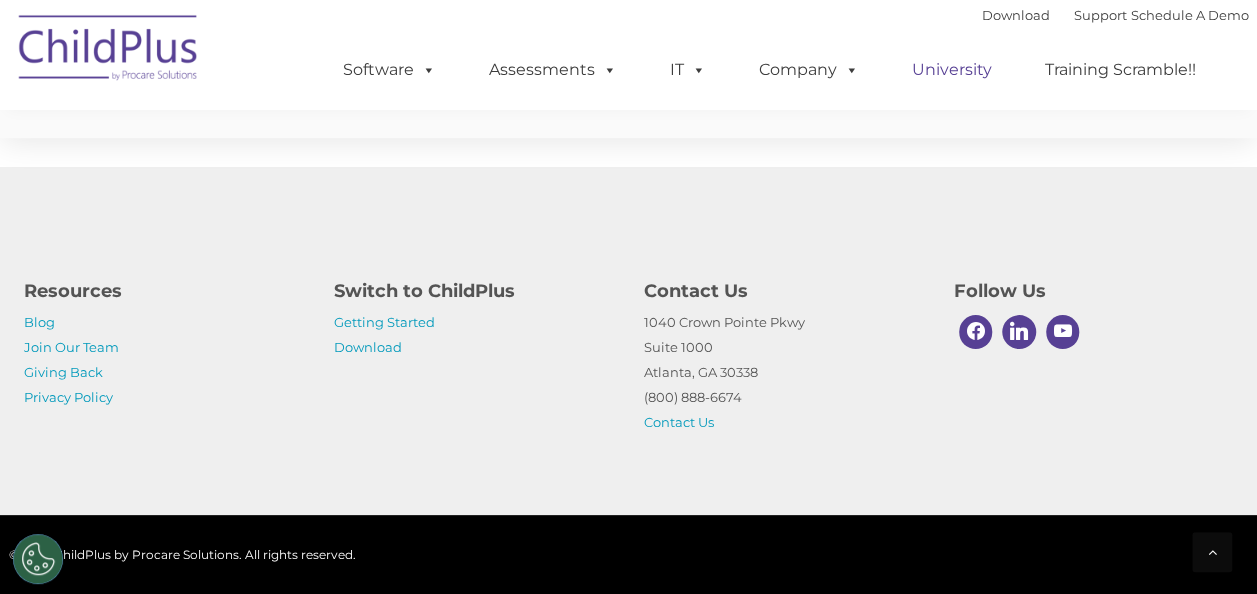 click on "University" at bounding box center (952, 70) 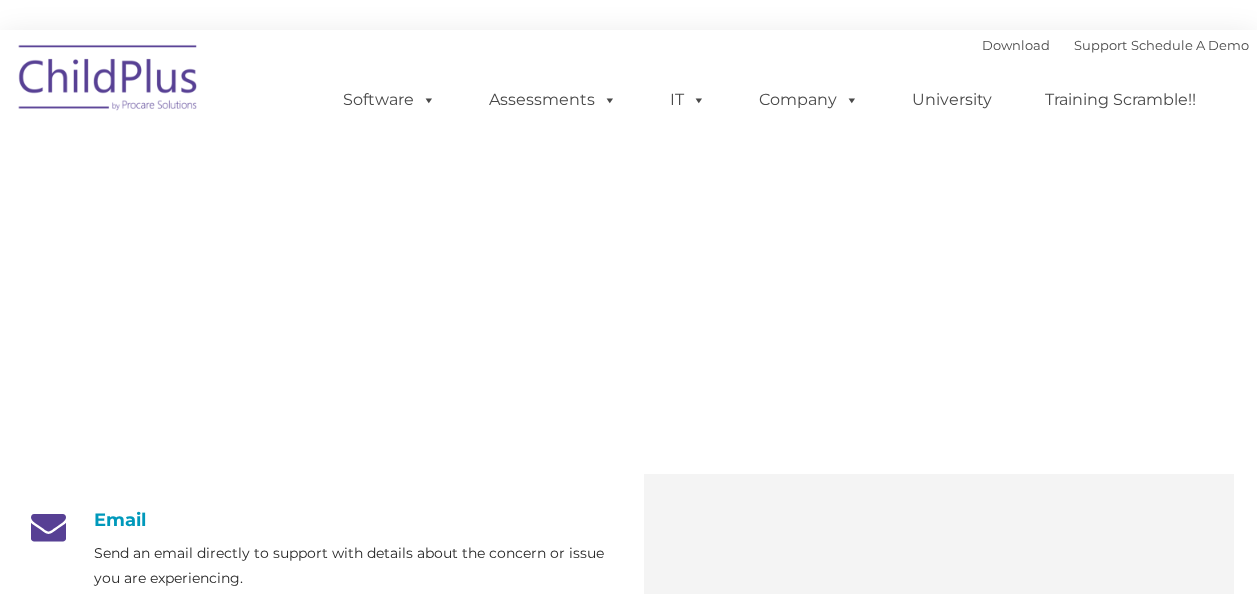 scroll, scrollTop: 0, scrollLeft: 0, axis: both 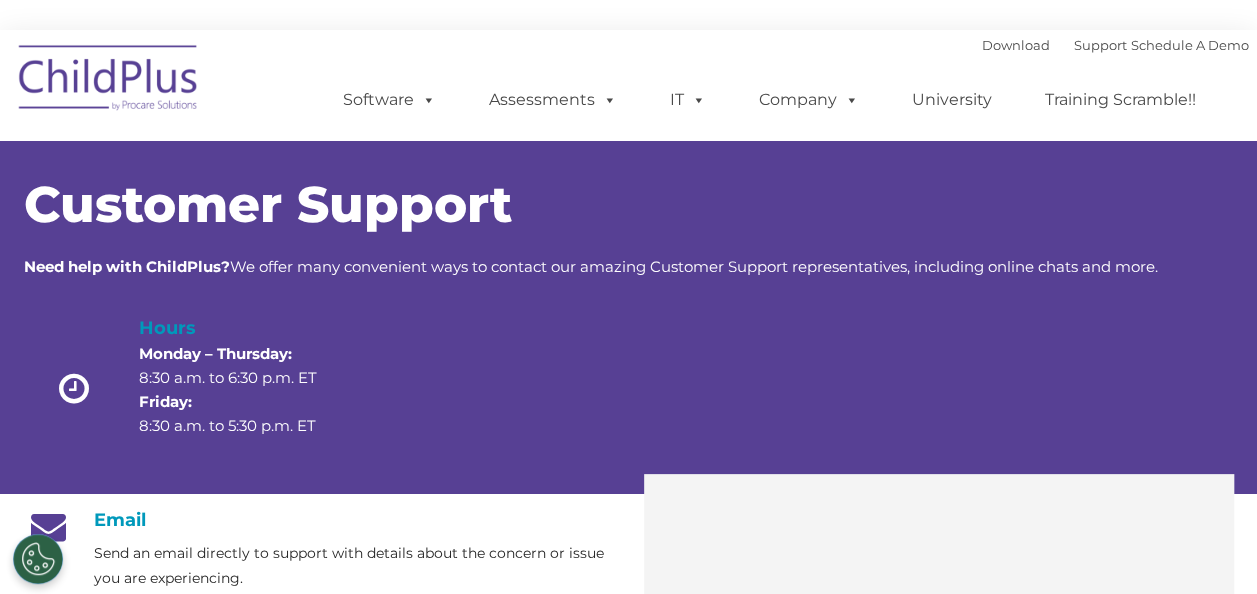 click on "Download          Support      |     Schedule A Demo

MENU MENU Software
ChildPlus:  The original and most widely-used Head Start data management system with over 35 years of experience providing software, service, and support.
Learn More
Features
Schedule A Demo
Getting Started
Assessments
DRDP ©  in ChildPlus:  Experience and analyze child assessments and Head Start data management in one system, with zero complexity with ChildPlus.
Learn More
DRDP Reports
Book a Discovery Call
Attend a Group Demo
DRDP FAQ
IT
Hosting Security System Requirements Download Software Policy
Company
Events Account Help Regional User Groups Contact Us
University Training Scramble!!" at bounding box center (776, 85) 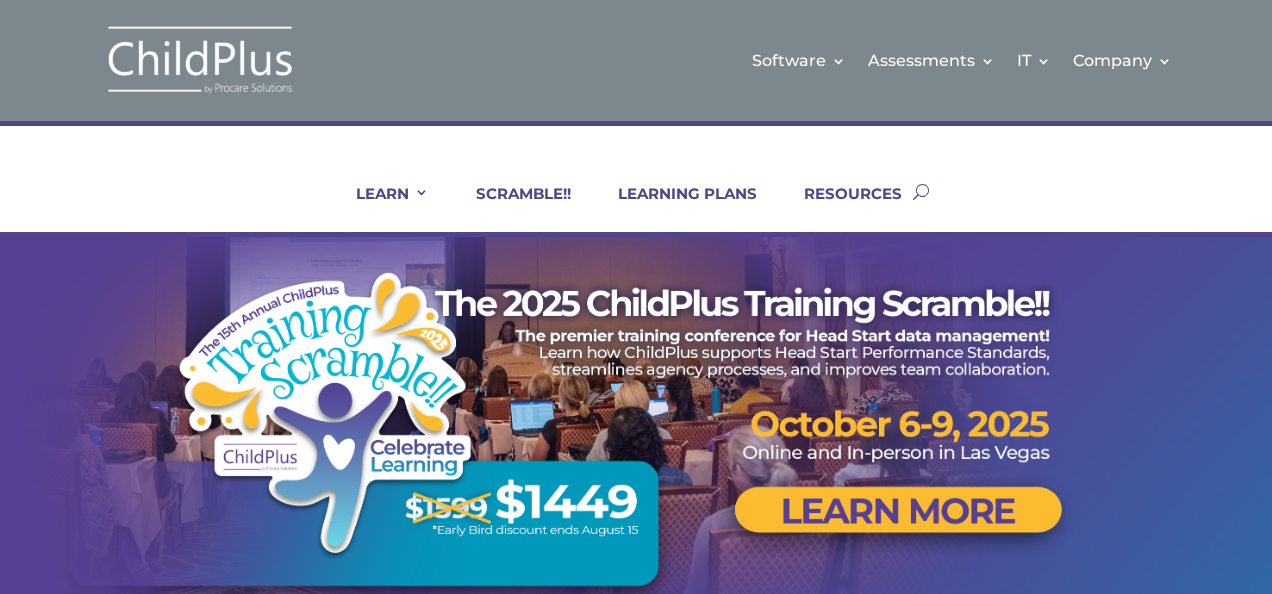 scroll, scrollTop: 0, scrollLeft: 0, axis: both 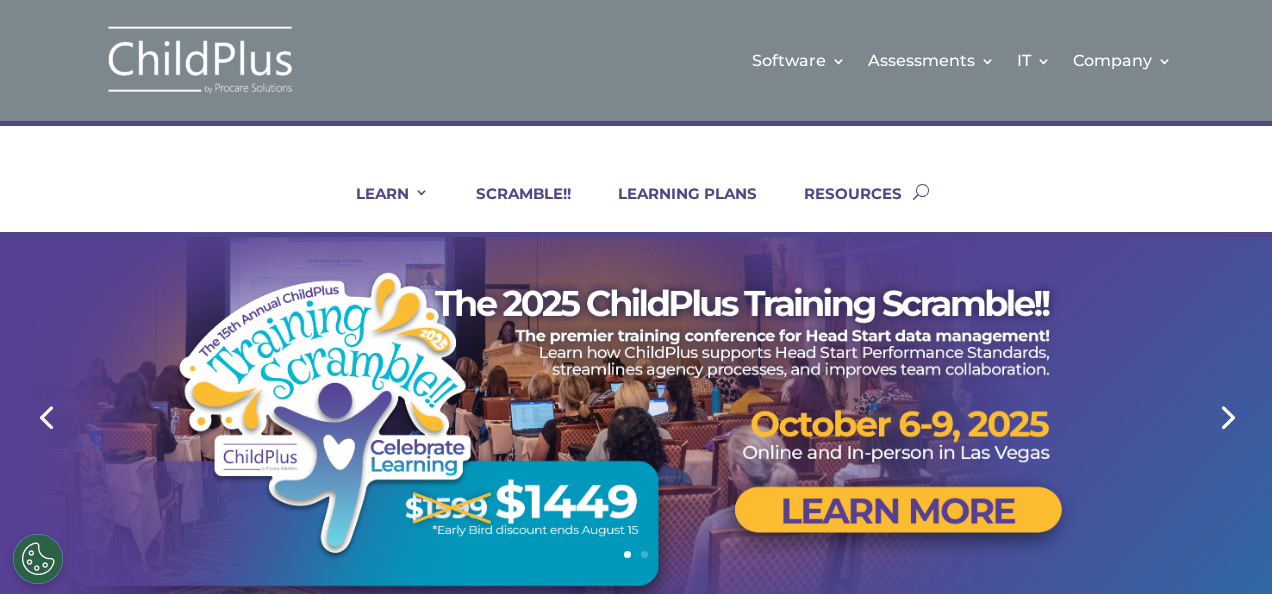 click on "Previous" at bounding box center [46, 416] 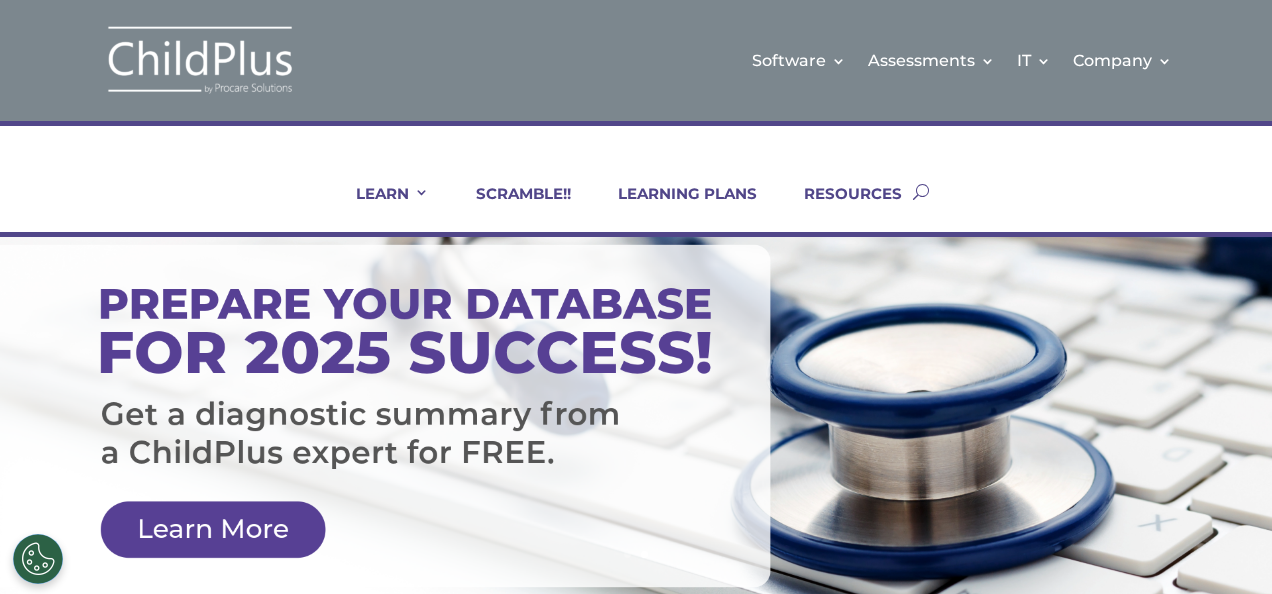 drag, startPoint x: 1271, startPoint y: 272, endPoint x: 1265, endPoint y: 194, distance: 78.23043 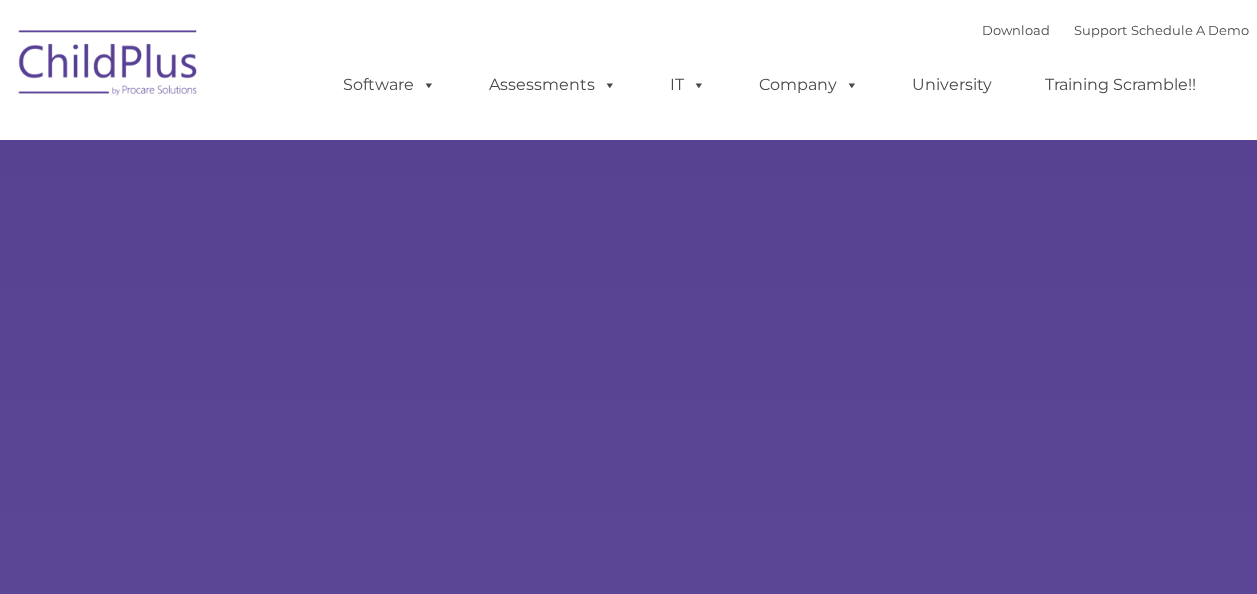 scroll, scrollTop: 0, scrollLeft: 0, axis: both 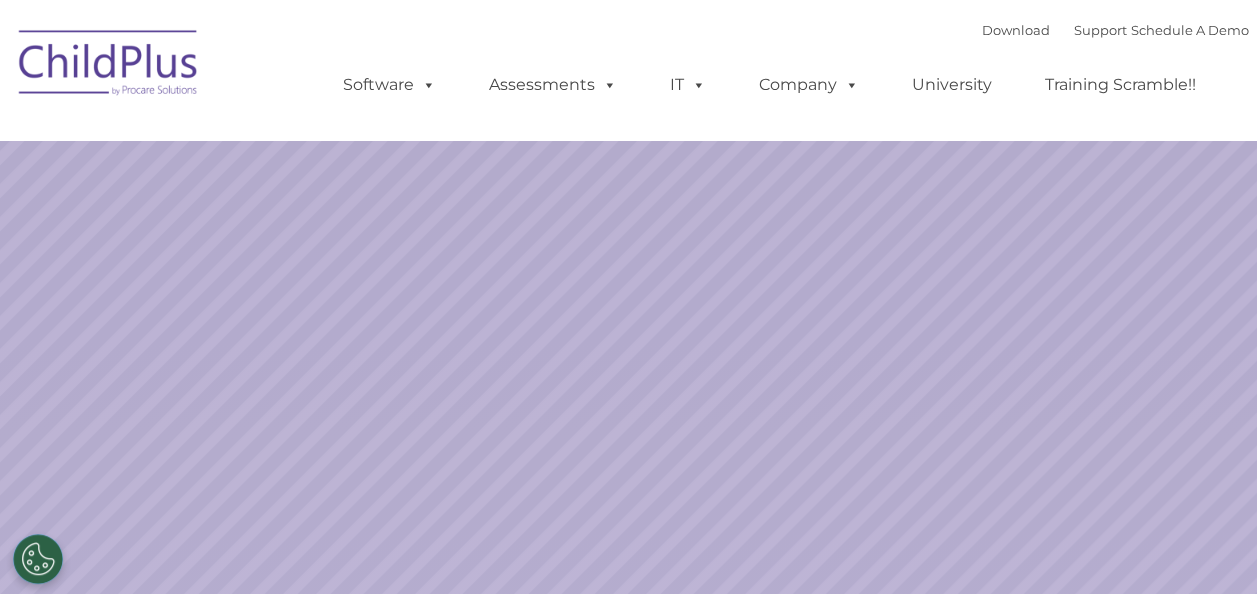 select on "MEDIUM" 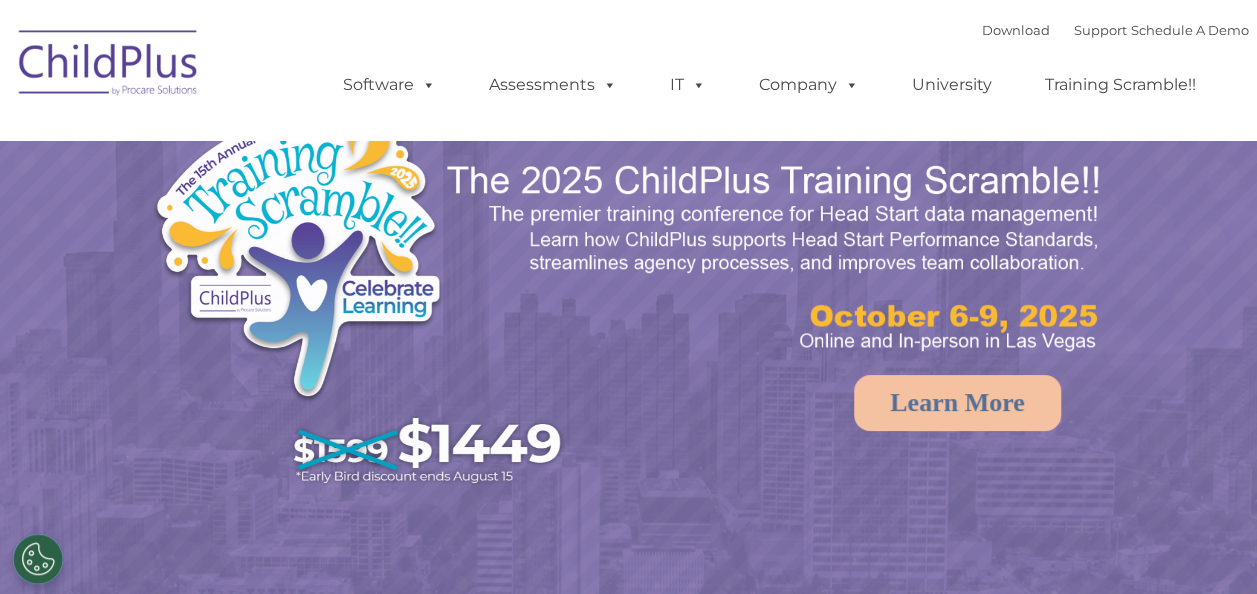 scroll, scrollTop: 0, scrollLeft: 0, axis: both 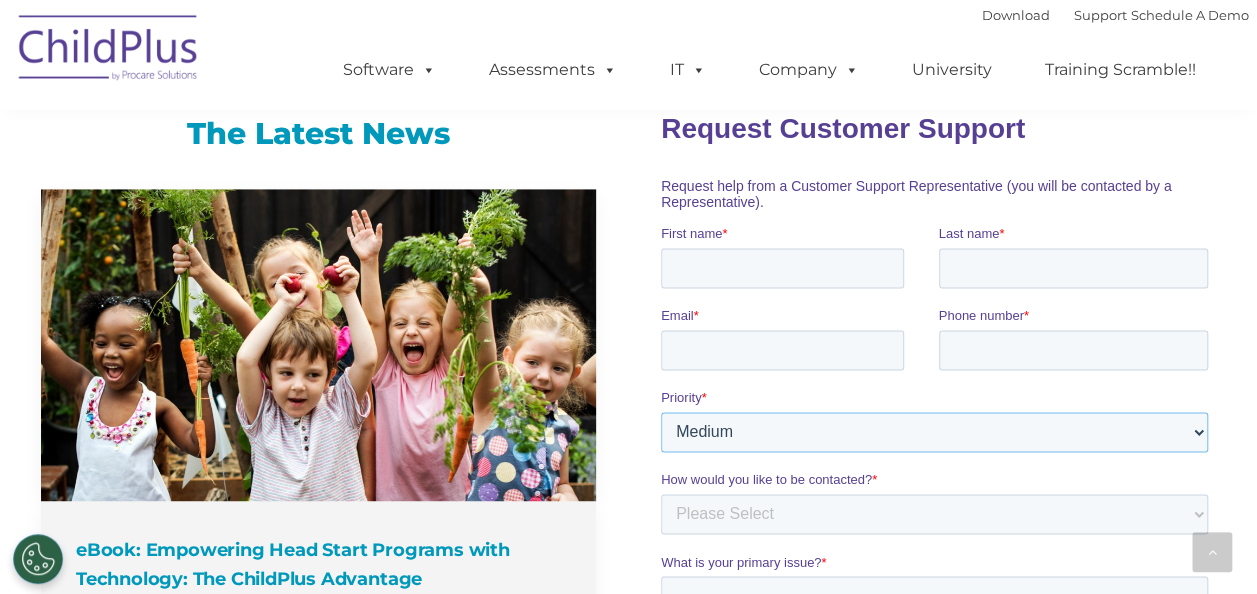 click on "Please Select Low Medium High" at bounding box center [934, 431] 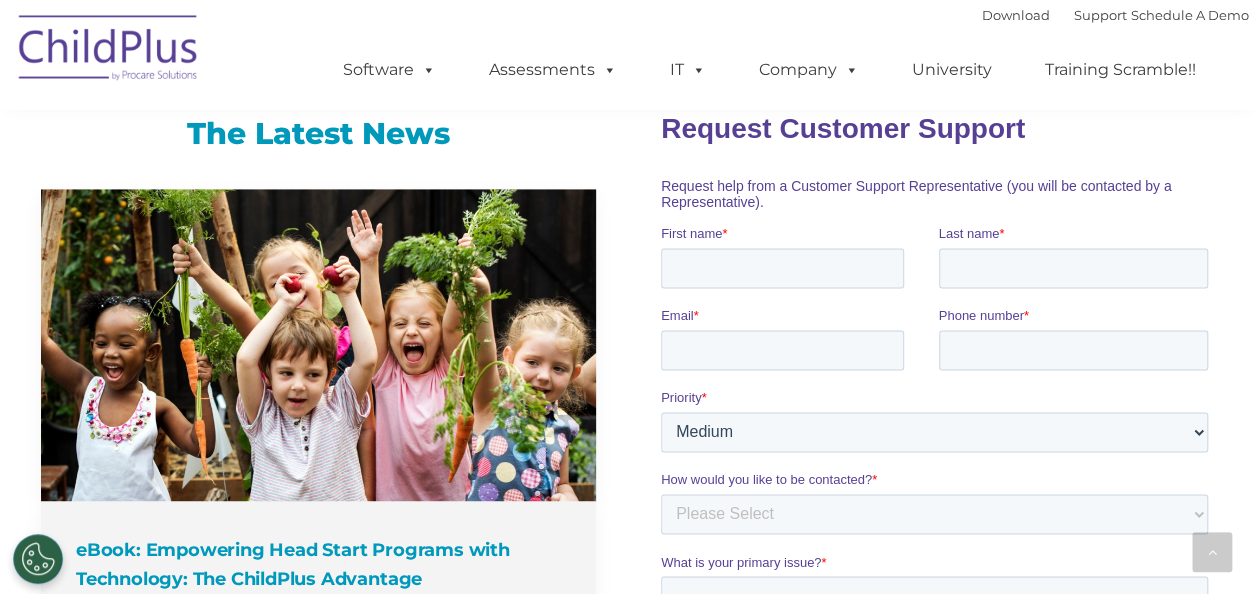 click on "The Latest News
eBook: Empowering Head Start Programs with Technology: The ChildPlus Advantage Read more
Visit our blog" at bounding box center (628, 588) 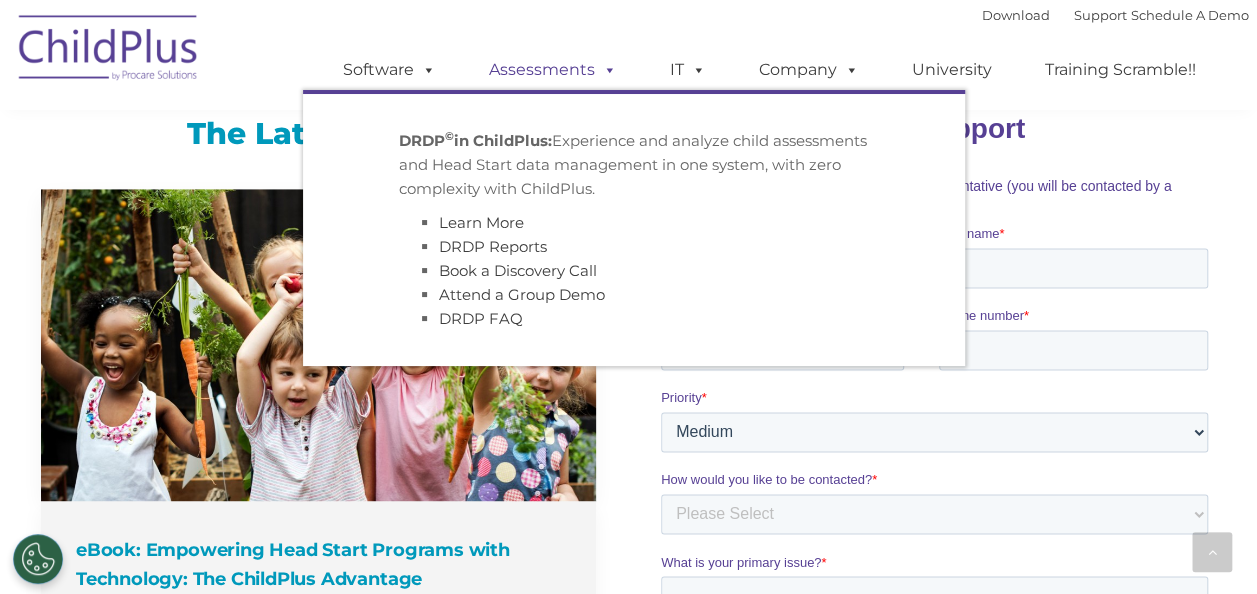 click on "Assessments" at bounding box center (553, 70) 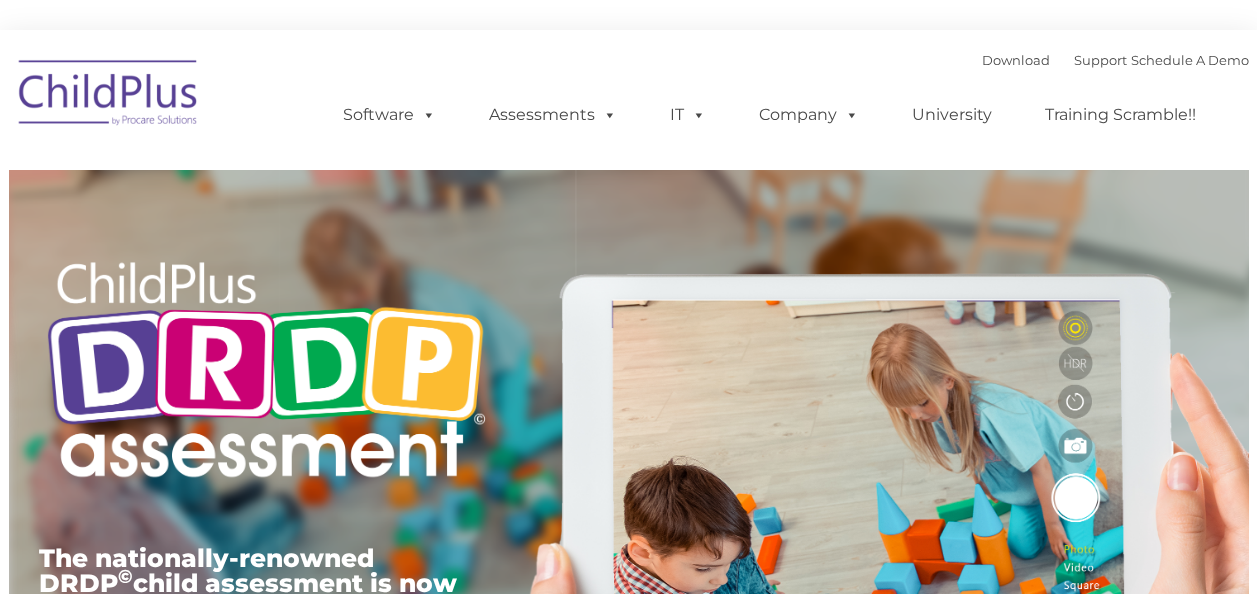 scroll, scrollTop: 0, scrollLeft: 0, axis: both 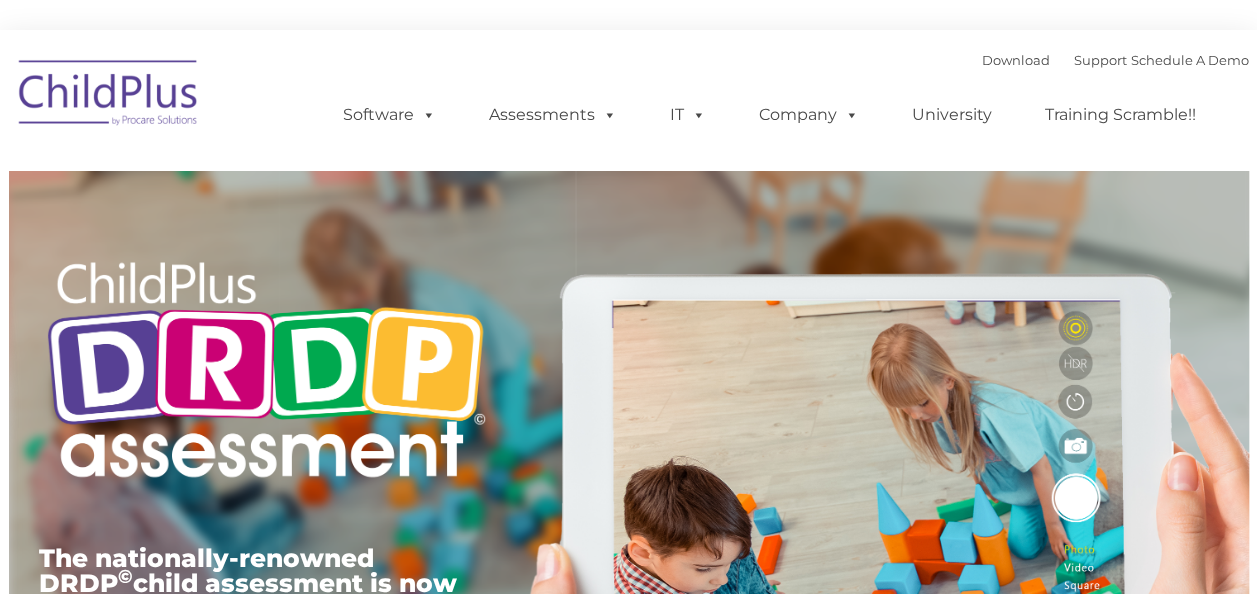 type on "" 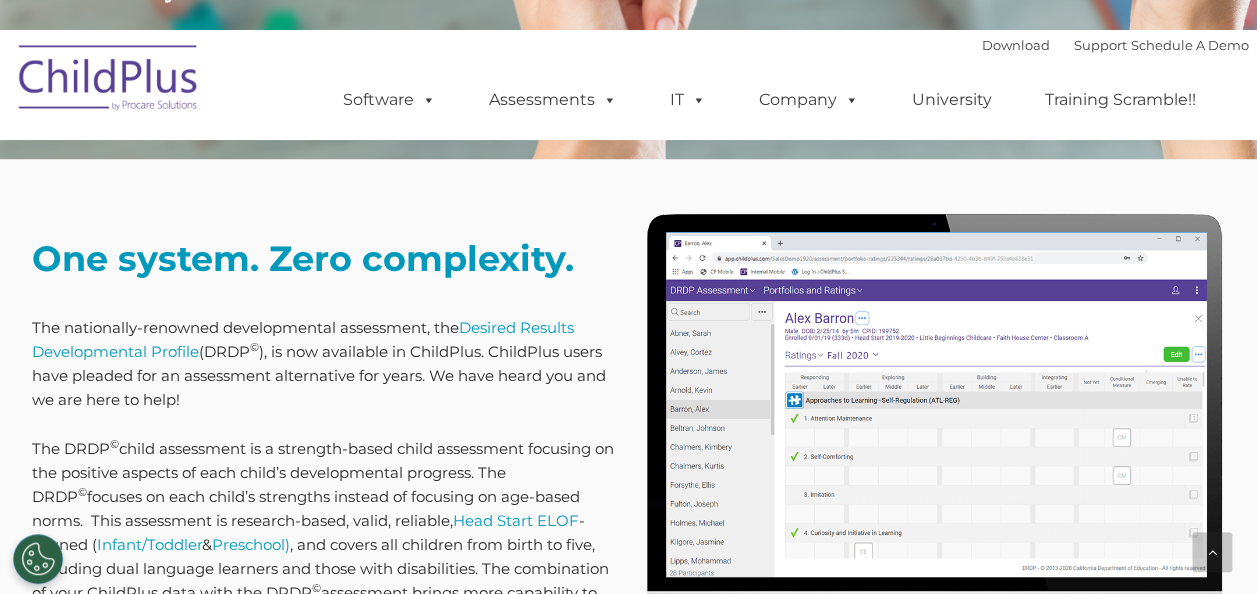 scroll, scrollTop: 798, scrollLeft: 0, axis: vertical 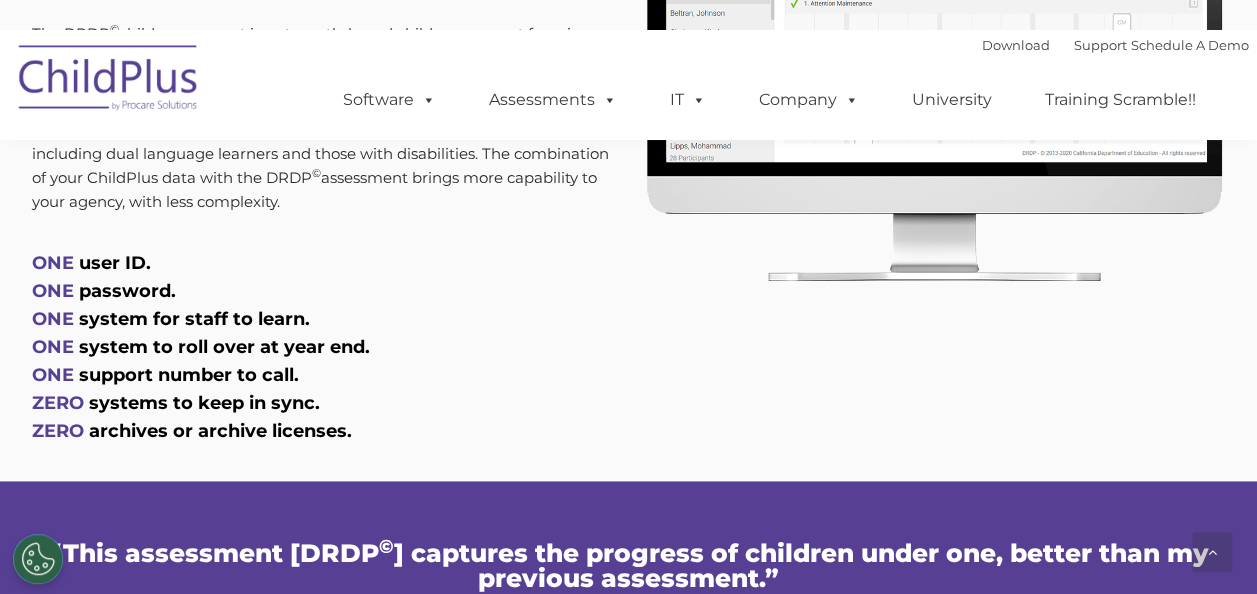 click on "user ID." at bounding box center [115, 263] 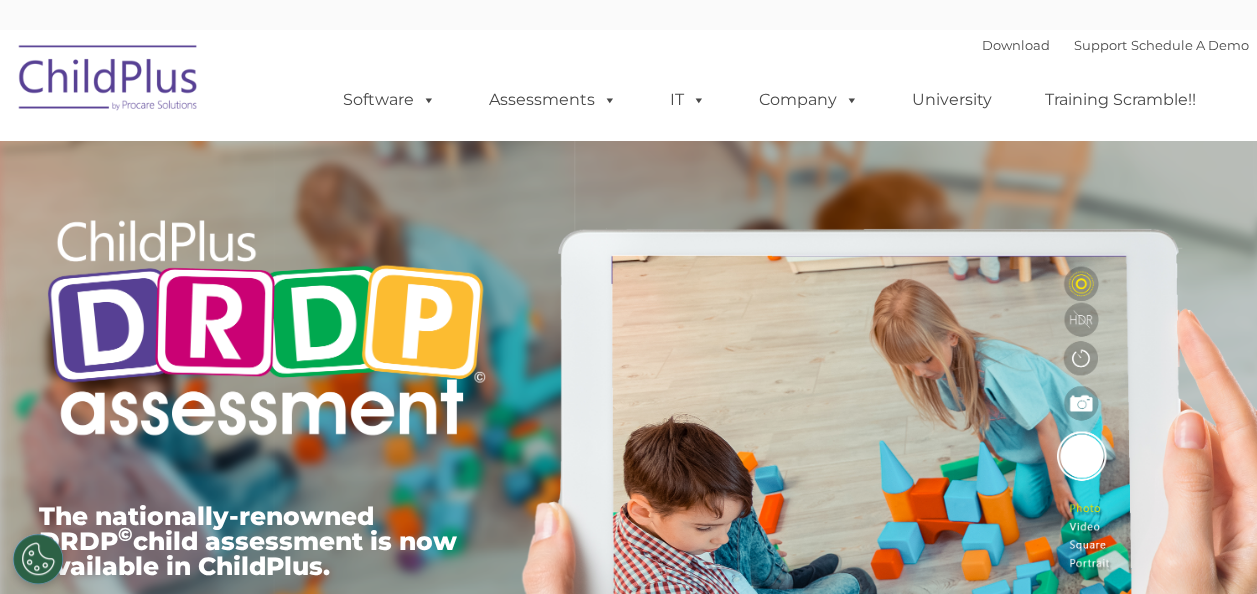 scroll, scrollTop: 0, scrollLeft: 0, axis: both 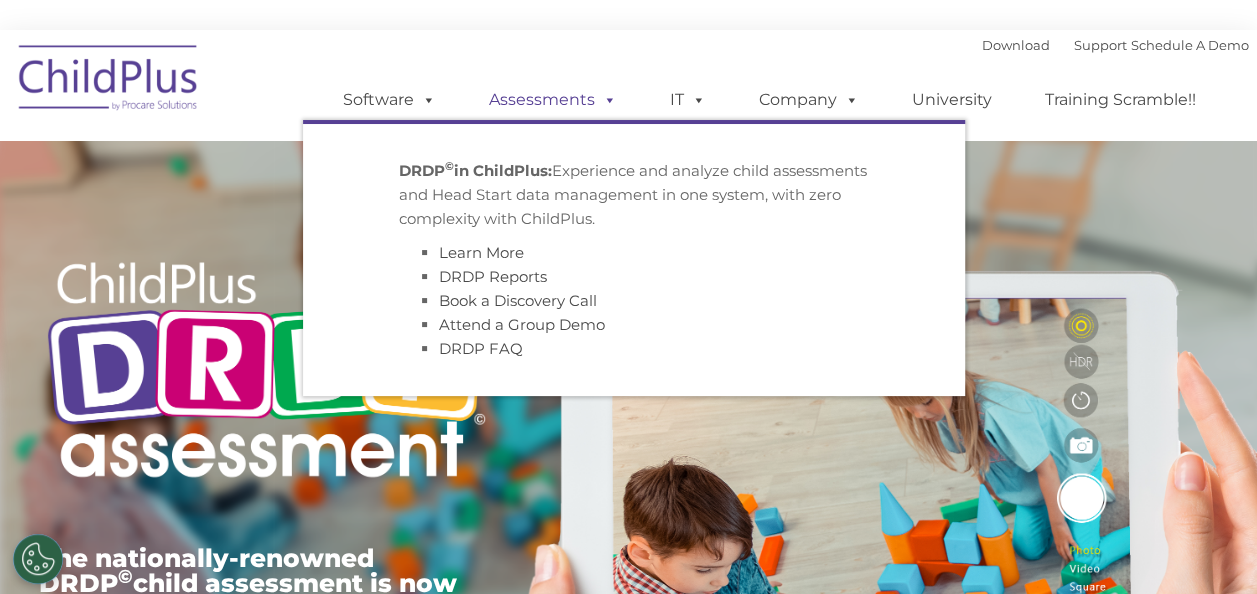 click on "Assessments" at bounding box center (553, 100) 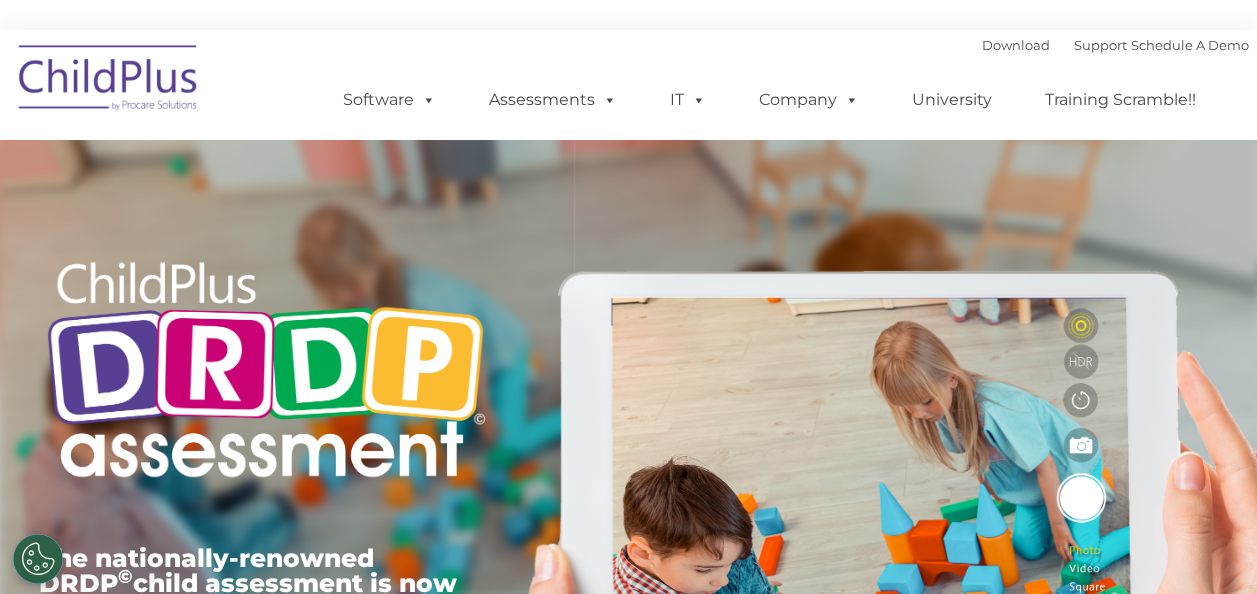 scroll, scrollTop: 0, scrollLeft: 0, axis: both 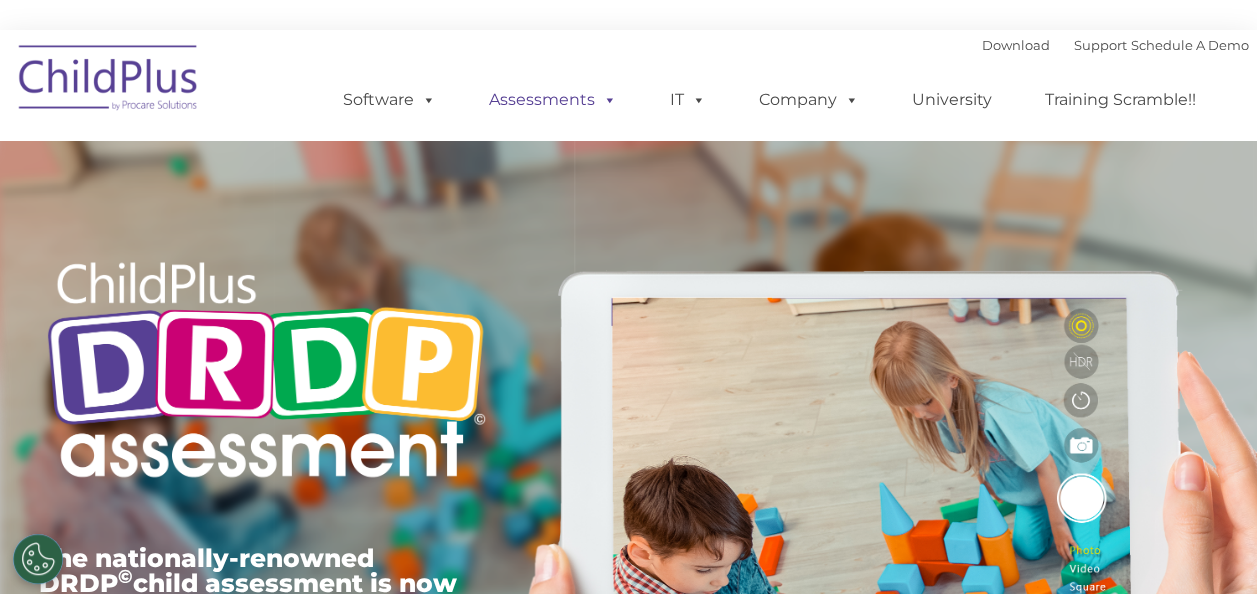 click on "Assessments" at bounding box center [553, 100] 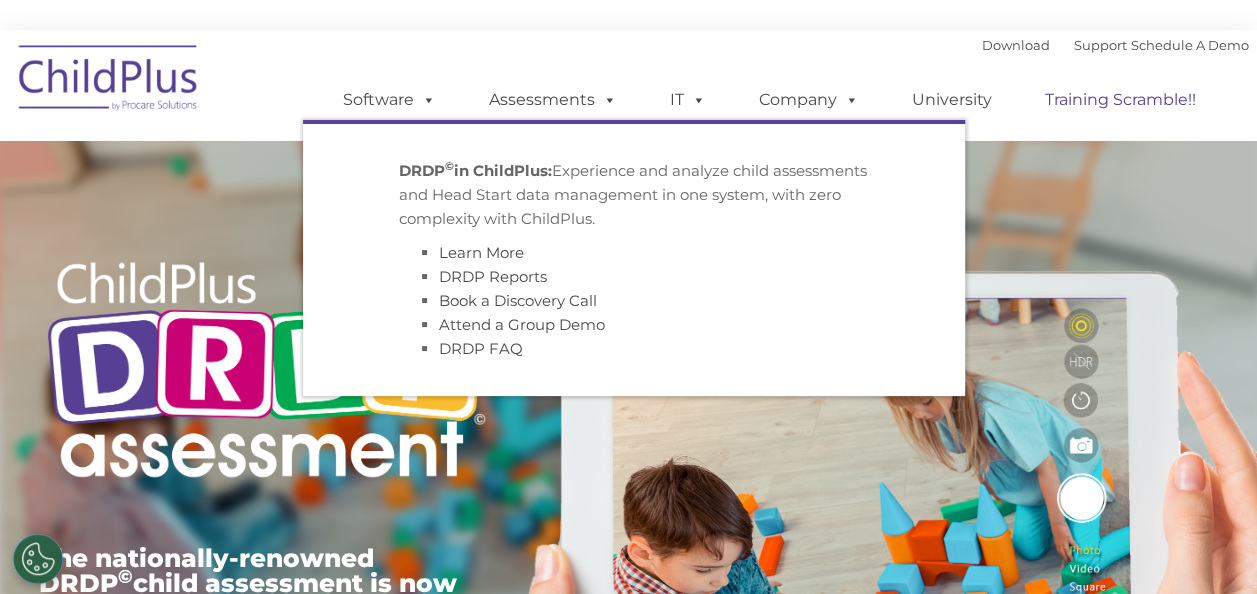 click on "Training Scramble!!" at bounding box center (1120, 100) 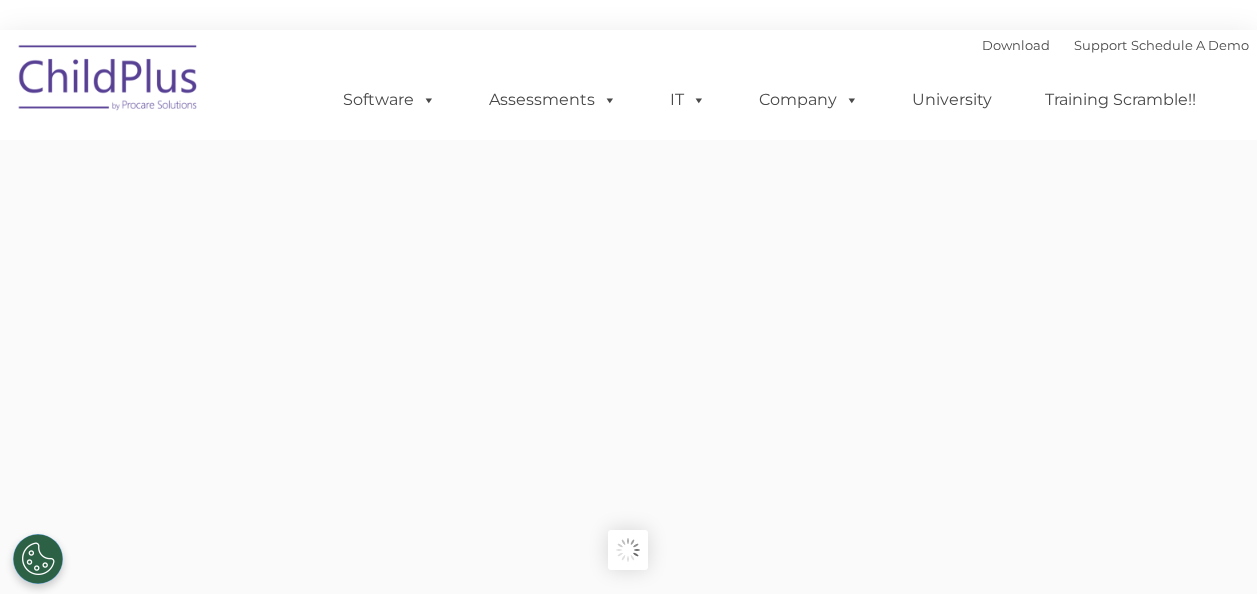 scroll, scrollTop: 0, scrollLeft: 0, axis: both 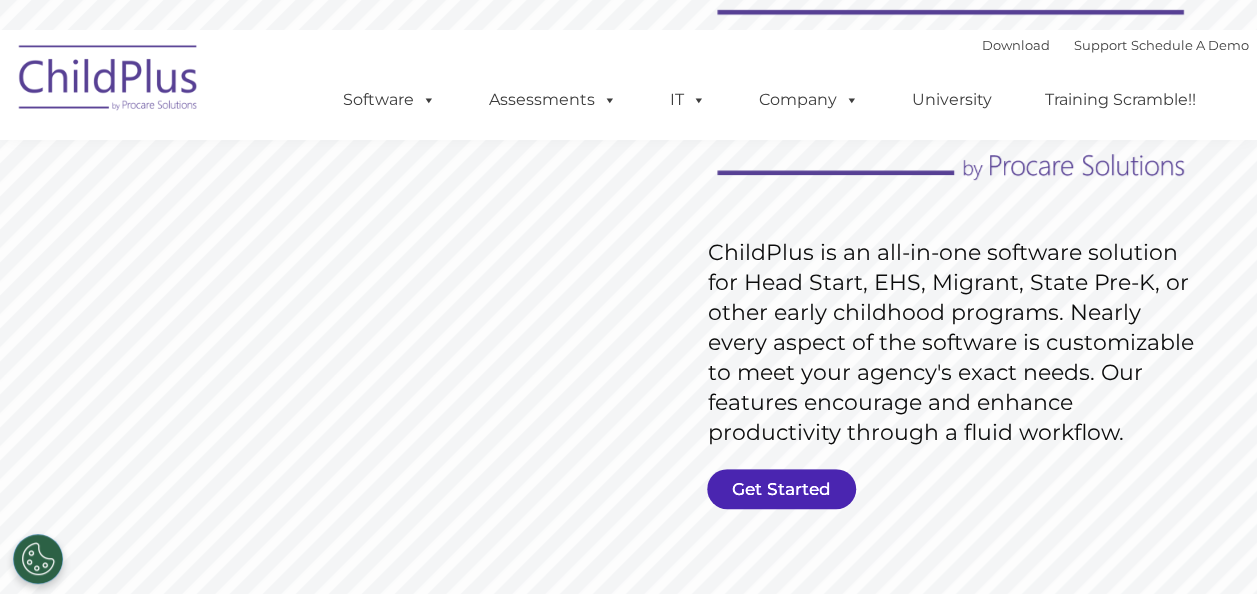 click on "Get Started" at bounding box center [781, 489] 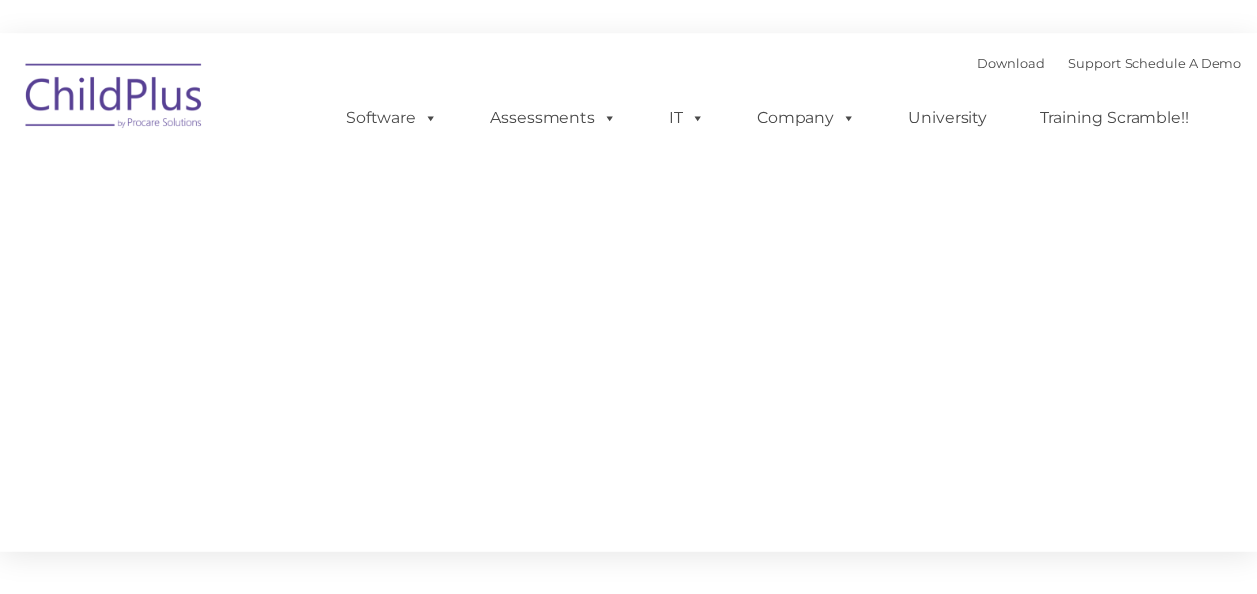 scroll, scrollTop: 0, scrollLeft: 0, axis: both 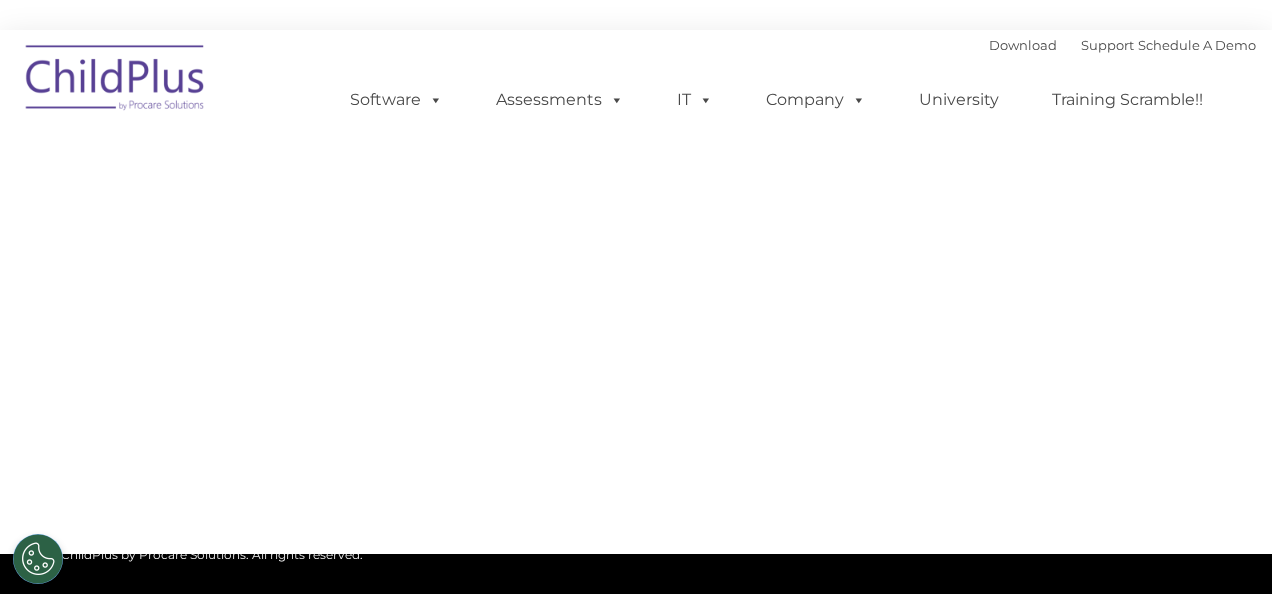 type on "" 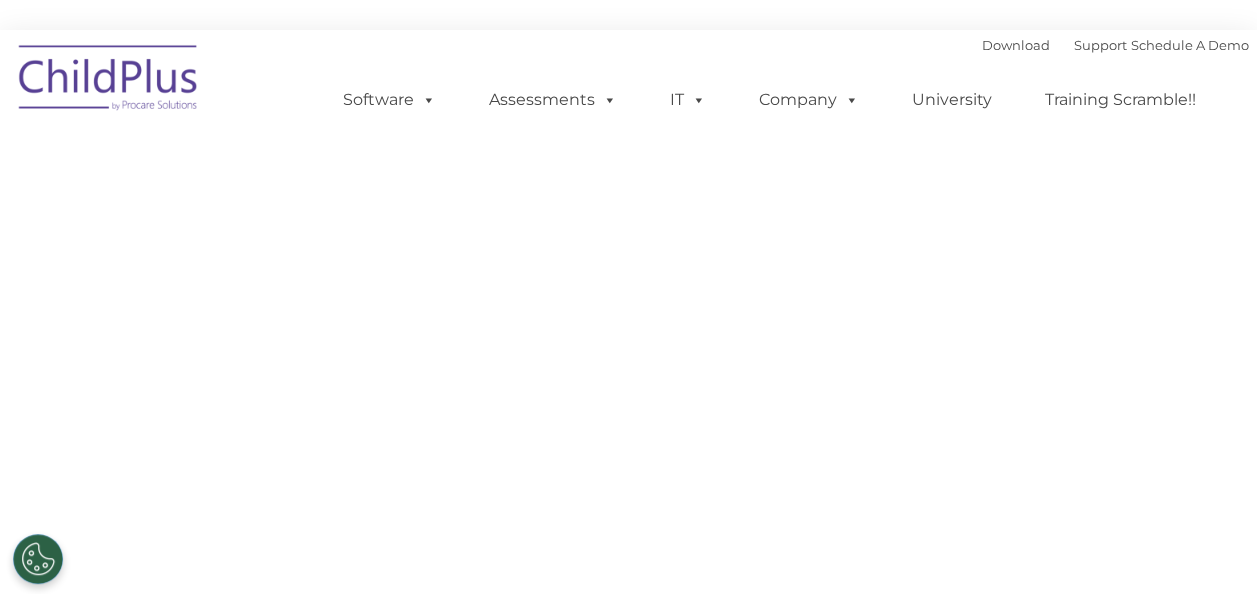 select on "MEDIUM" 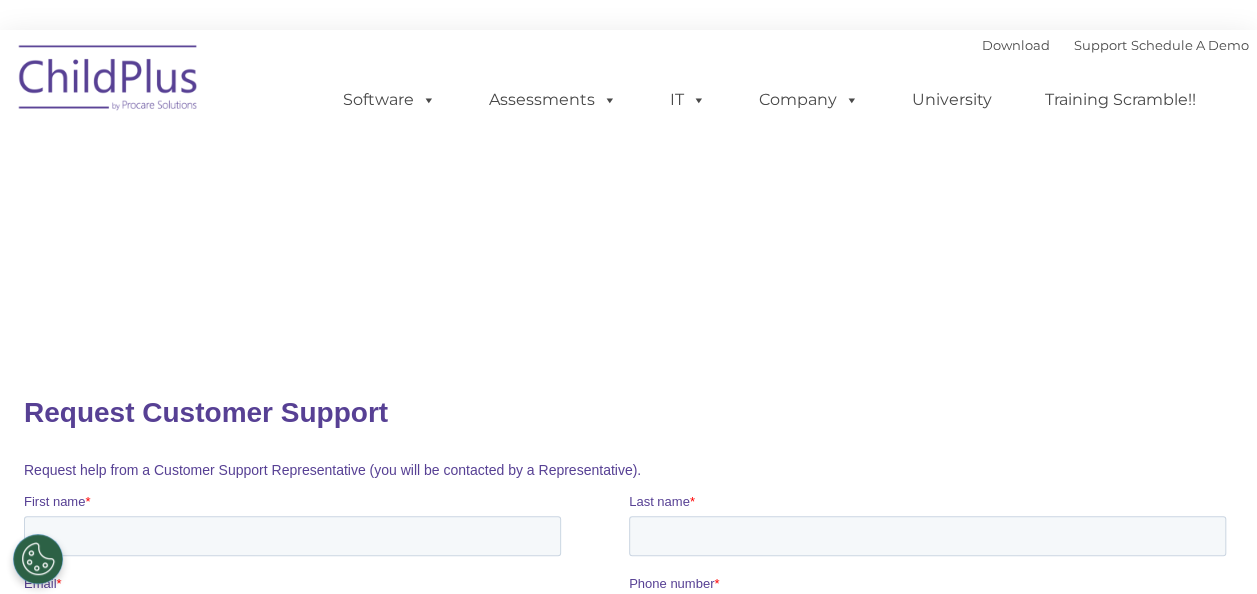 scroll, scrollTop: 0, scrollLeft: 0, axis: both 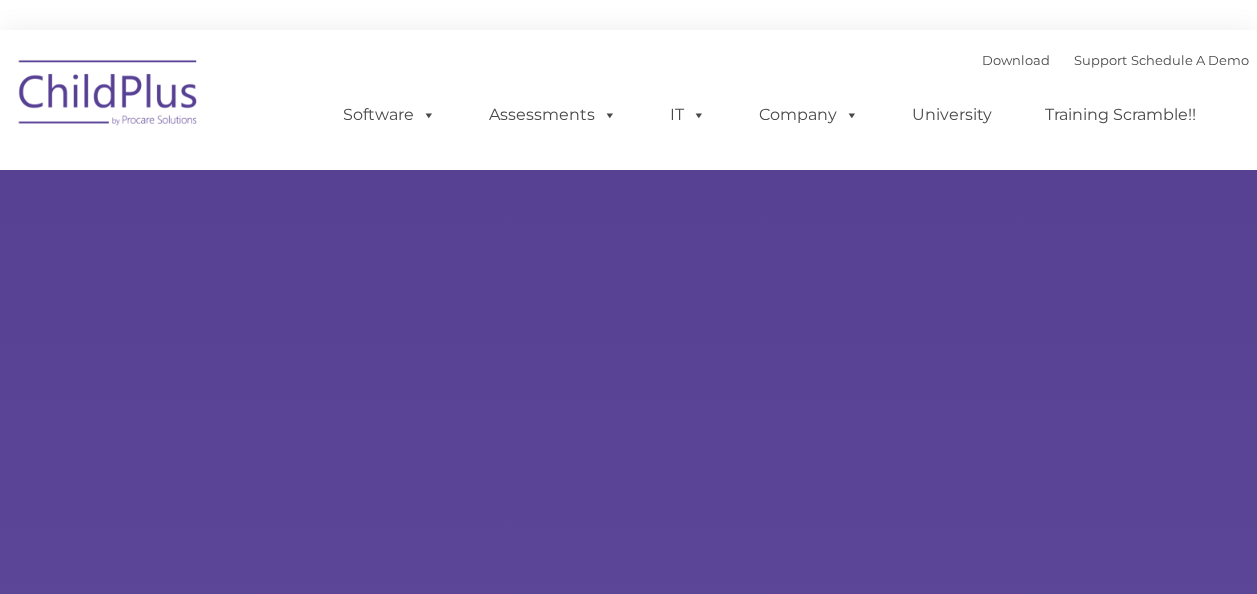 type on "" 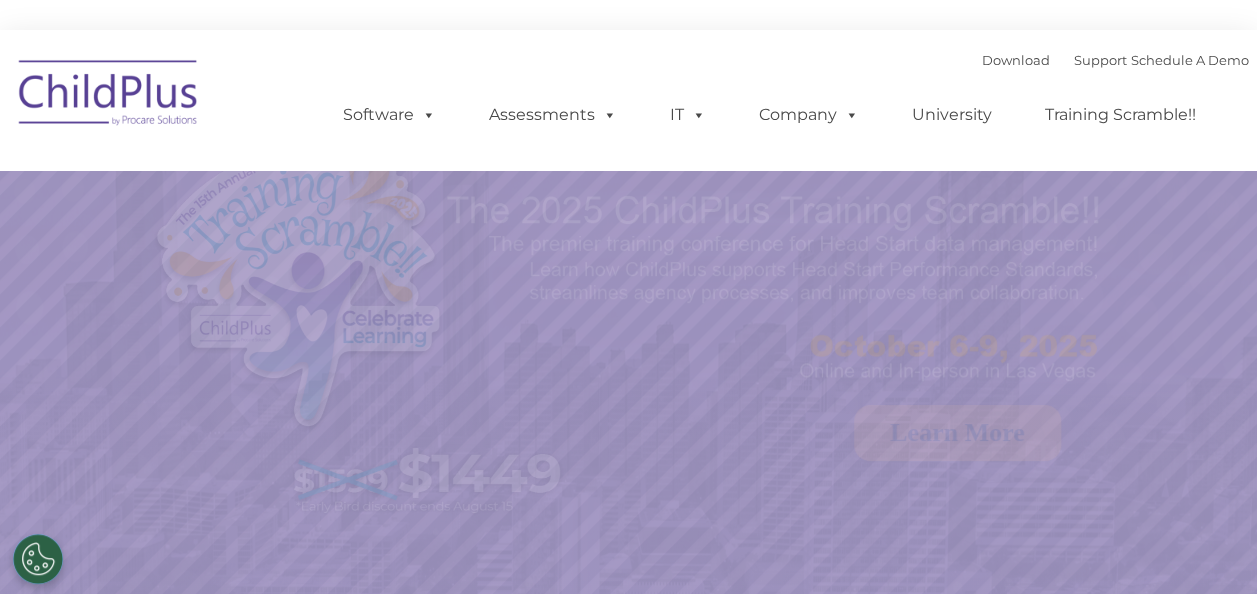 select on "MEDIUM" 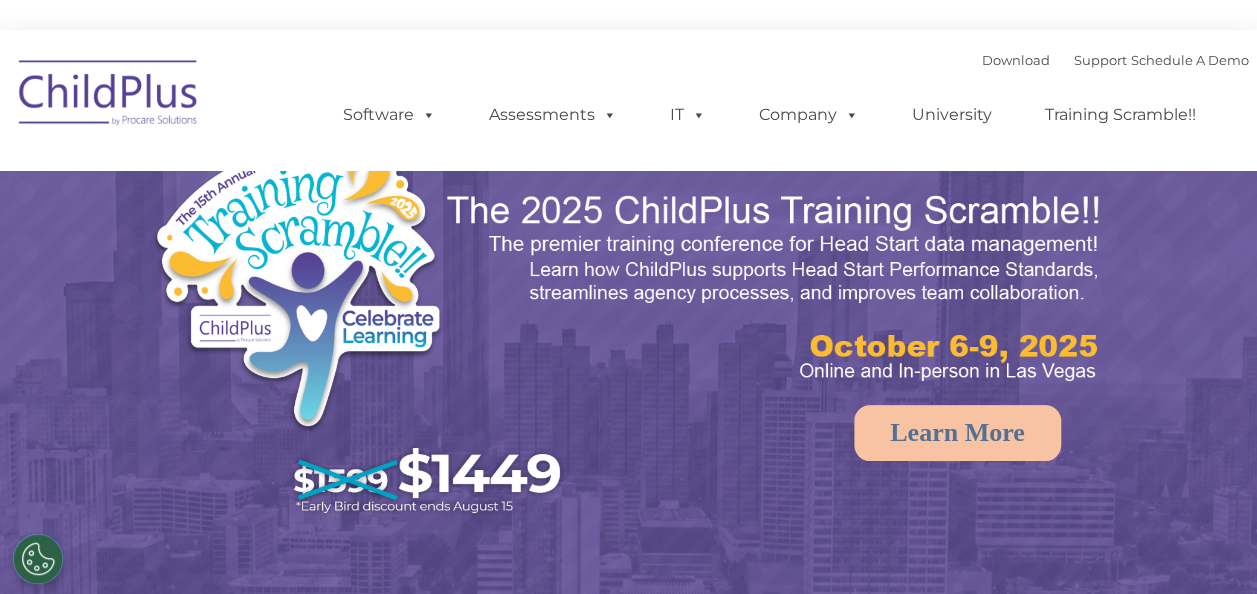 scroll, scrollTop: 0, scrollLeft: 0, axis: both 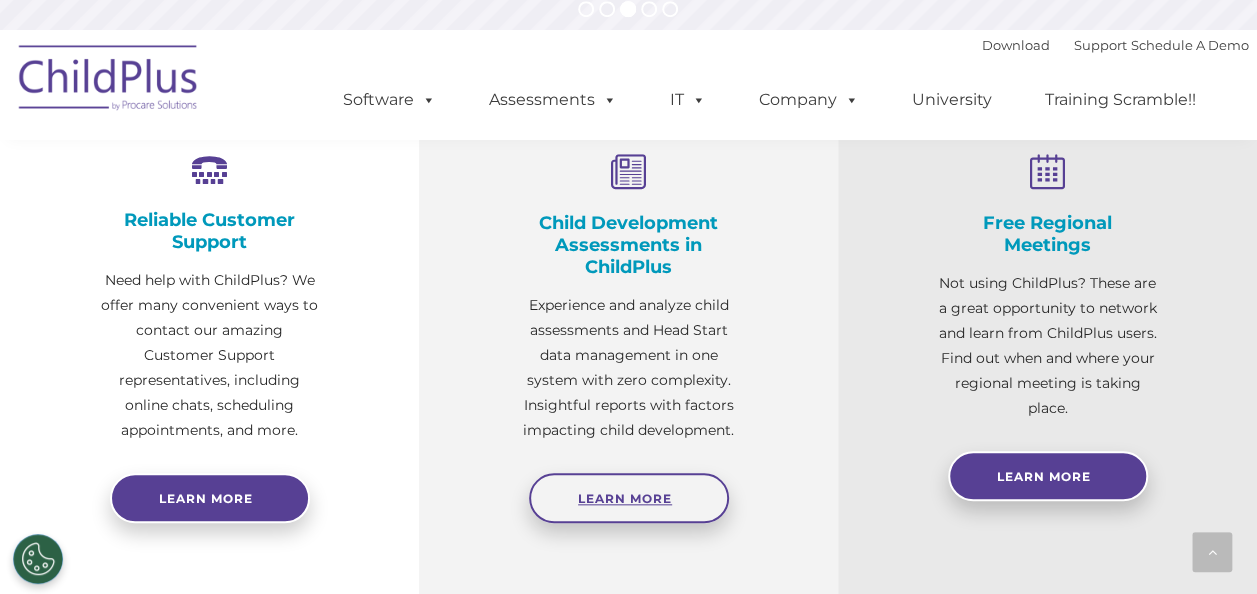 click on "Learn More" at bounding box center [625, 498] 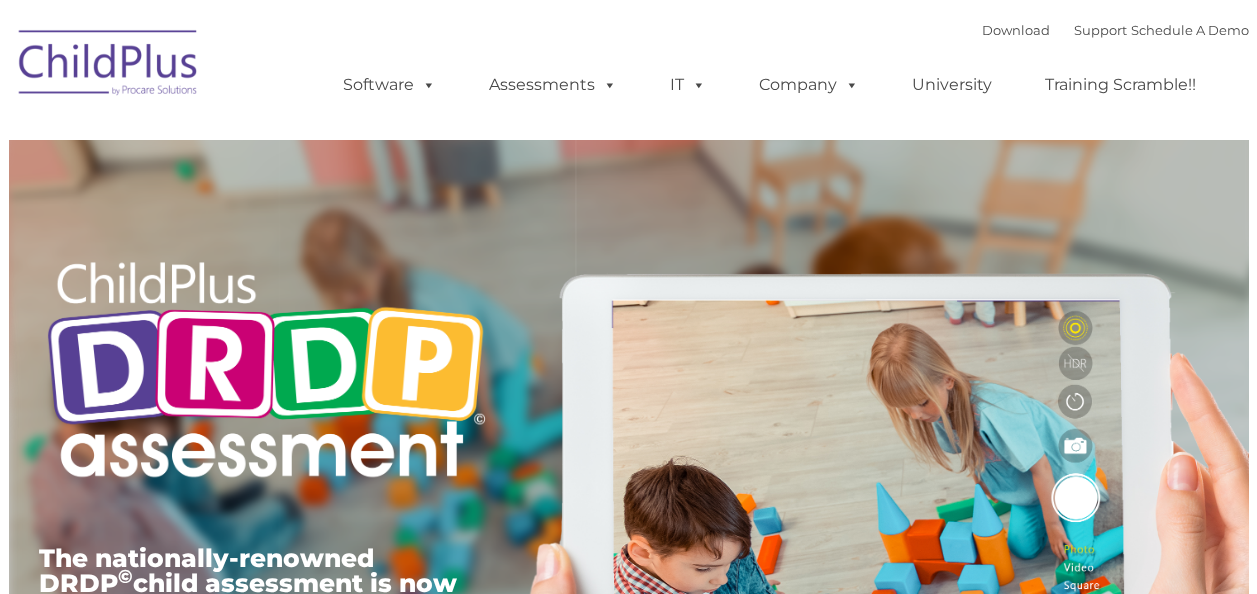 type on "" 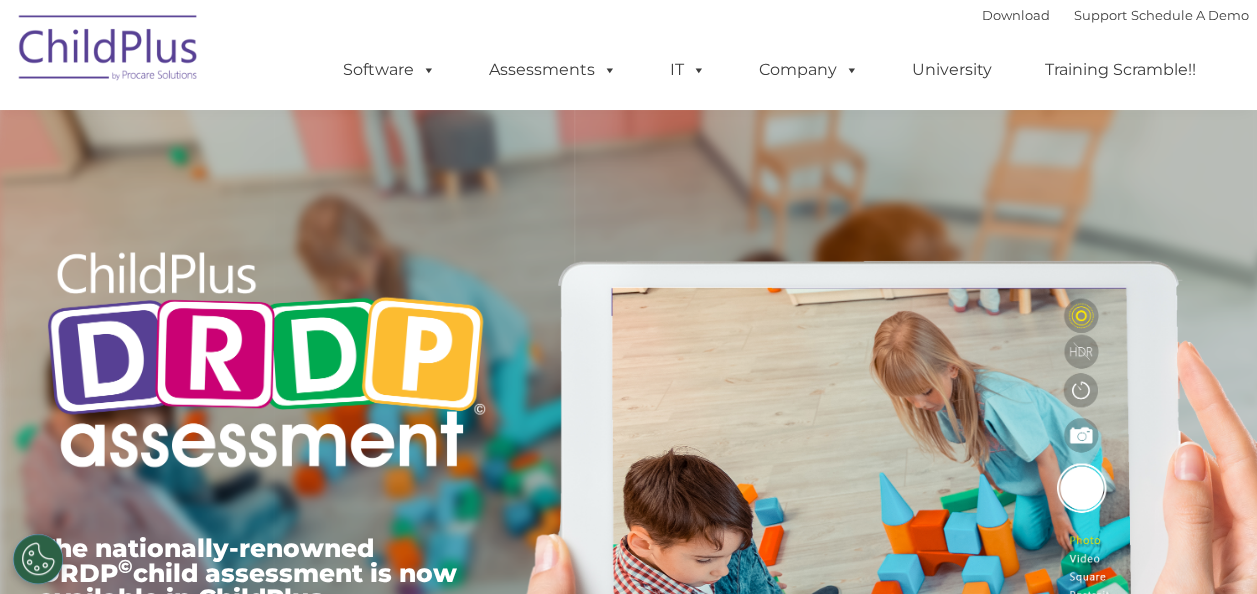 scroll, scrollTop: 0, scrollLeft: 0, axis: both 